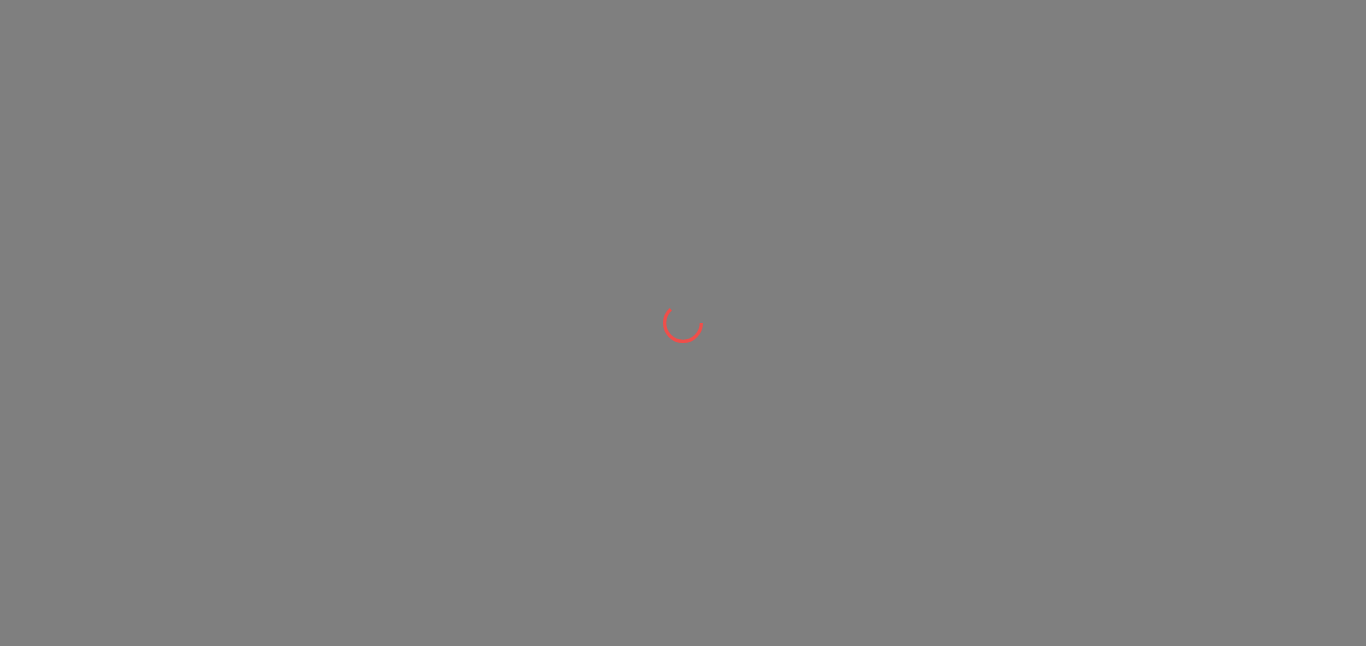 scroll, scrollTop: 0, scrollLeft: 0, axis: both 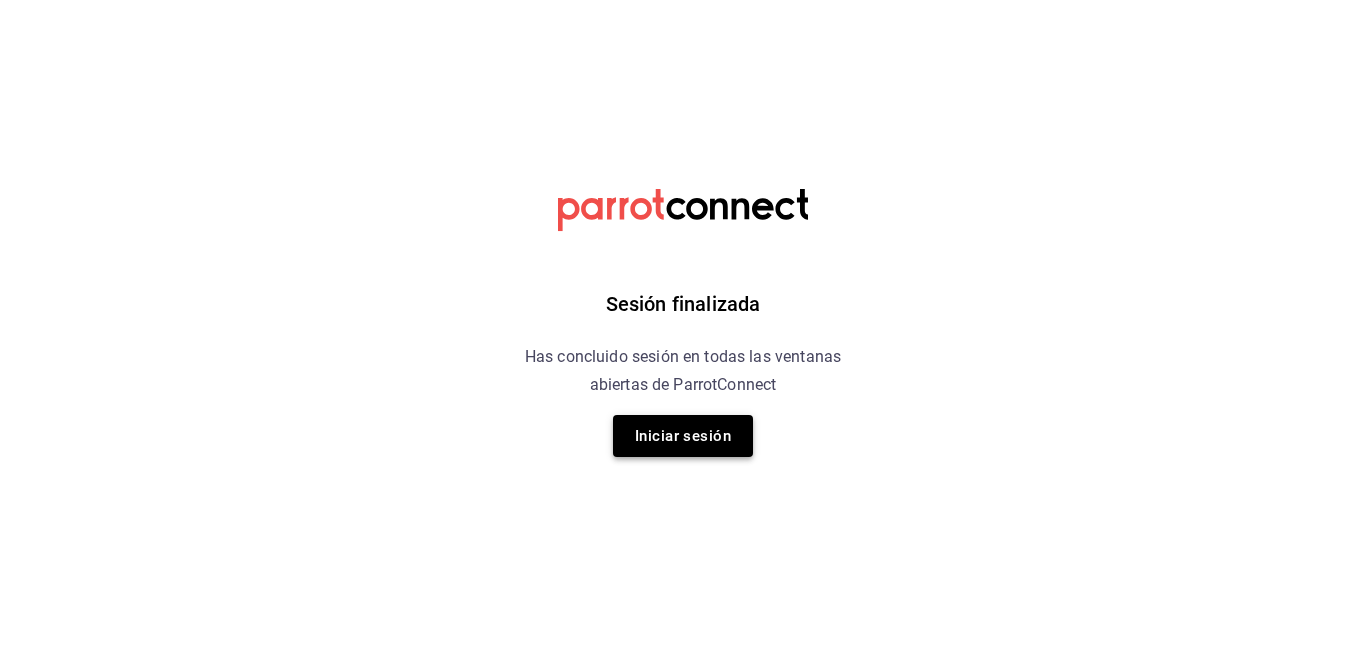 click on "Iniciar sesión" at bounding box center [683, 436] 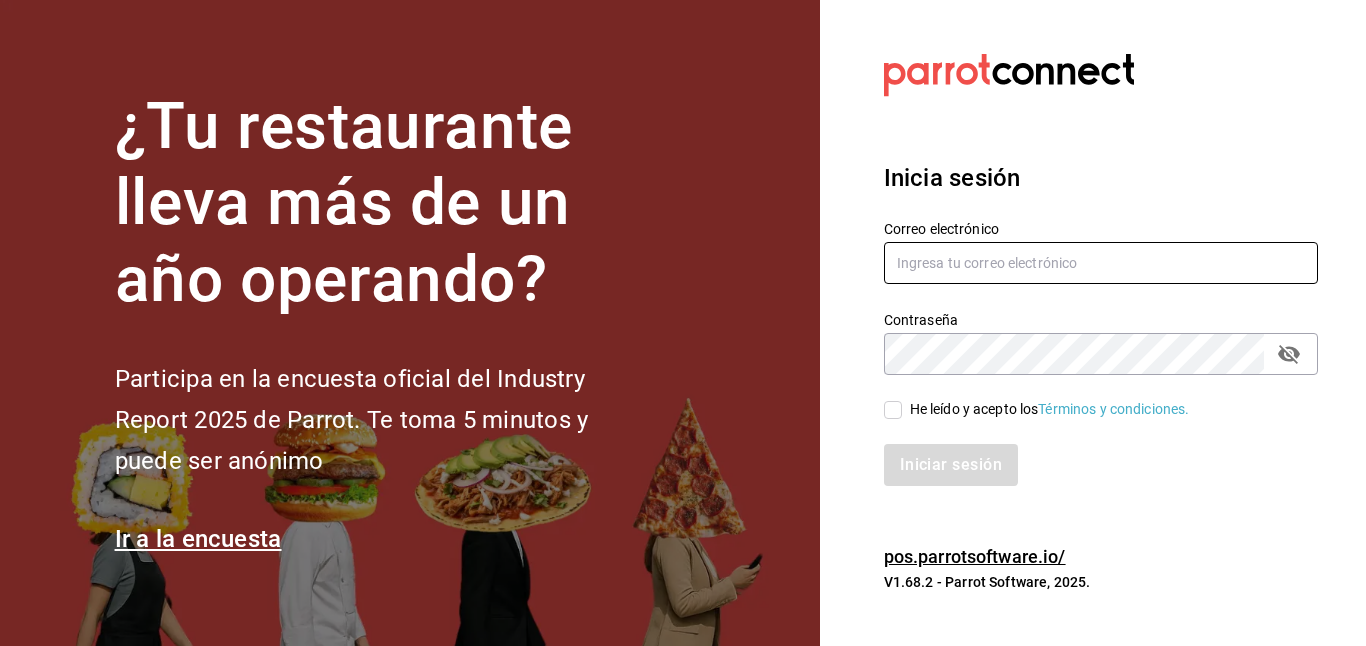 type on "gerardo.maxil@alumno.buap.mx" 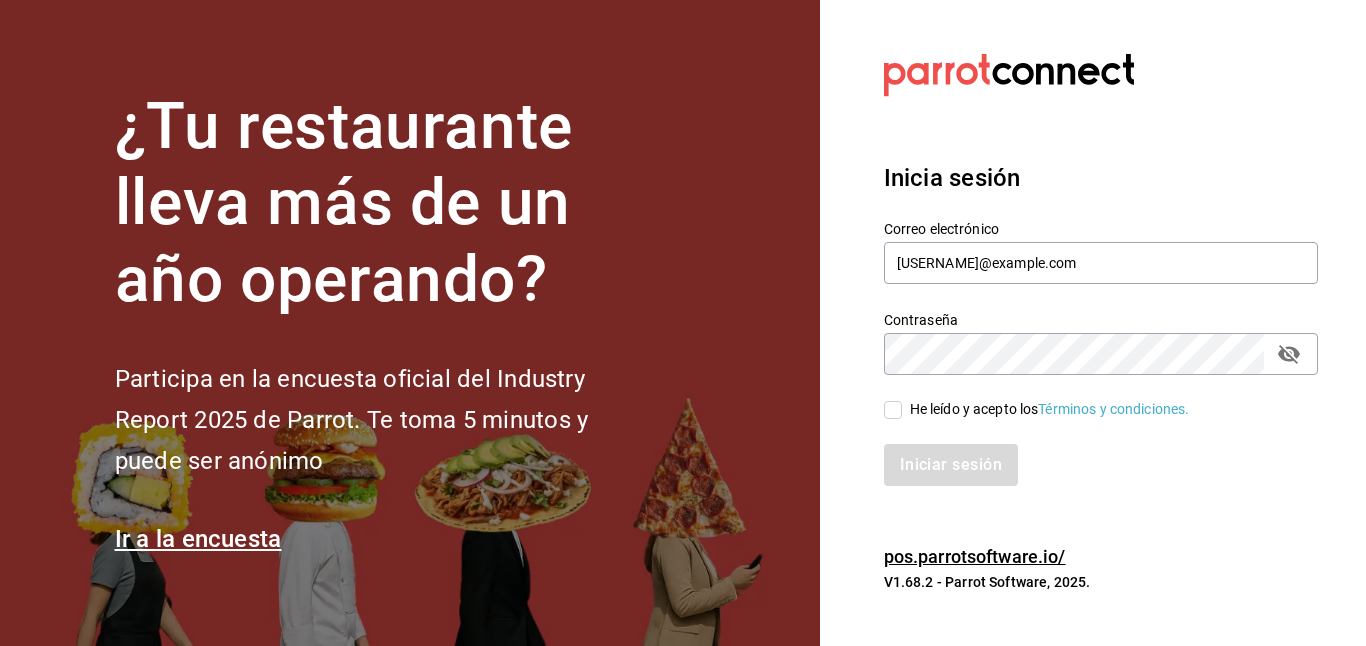 click on "He leído y acepto los  Términos y condiciones." at bounding box center [893, 410] 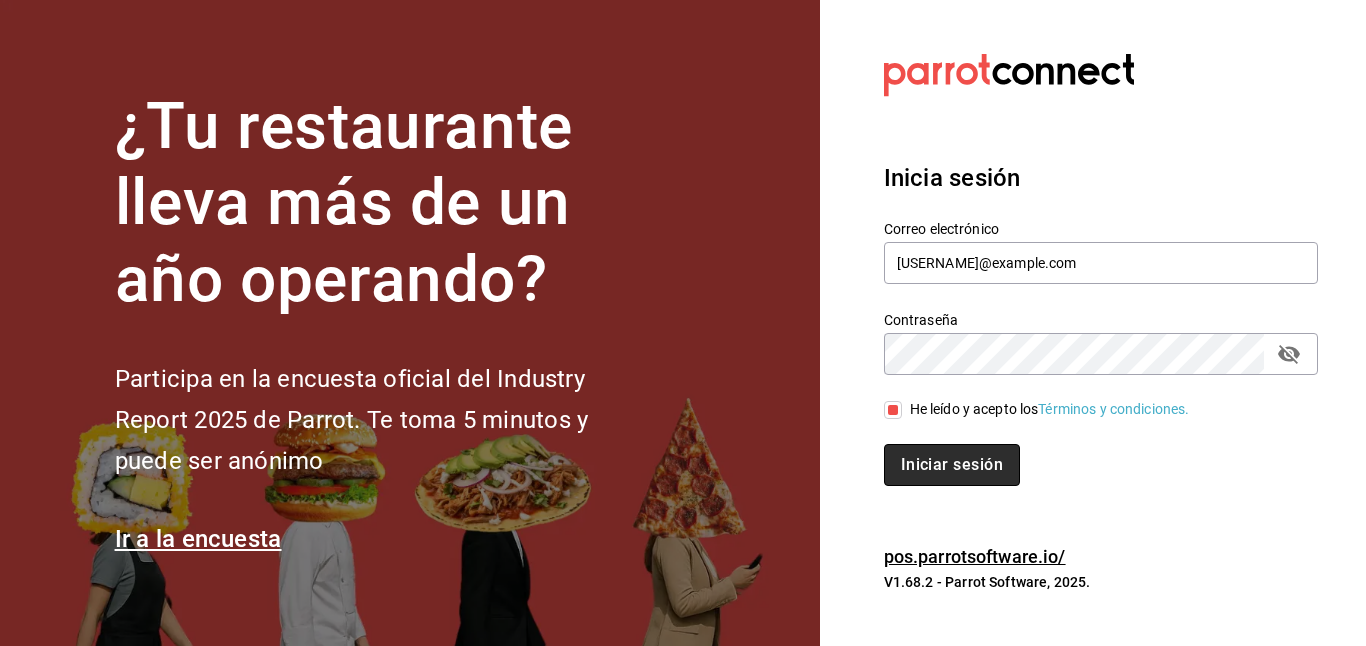 click on "Iniciar sesión" at bounding box center (952, 465) 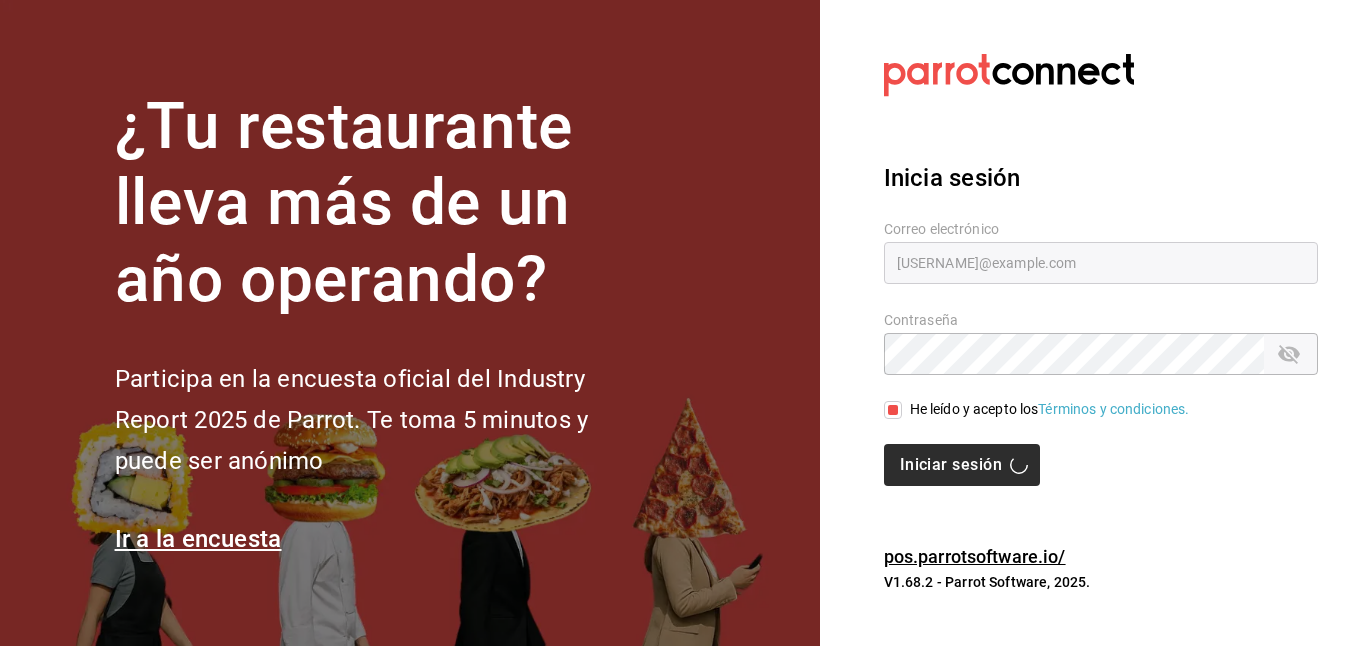 click on "Iniciar sesión" at bounding box center [1101, 465] 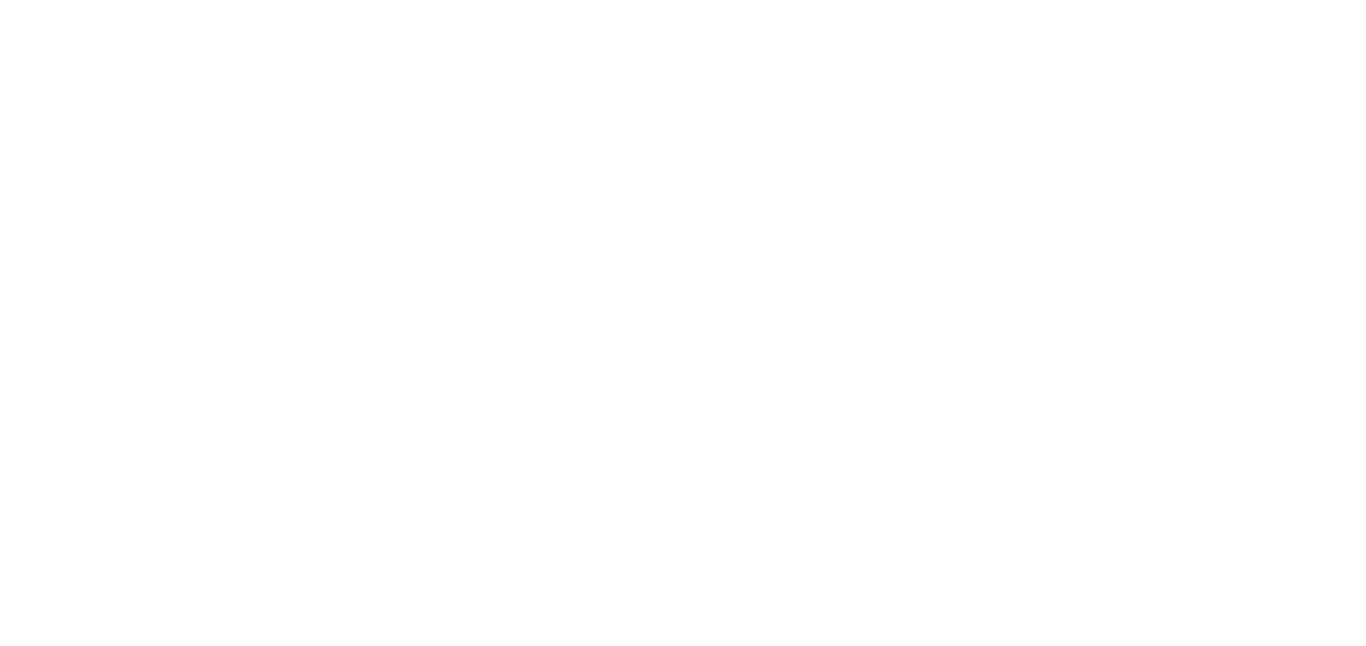 scroll, scrollTop: 0, scrollLeft: 0, axis: both 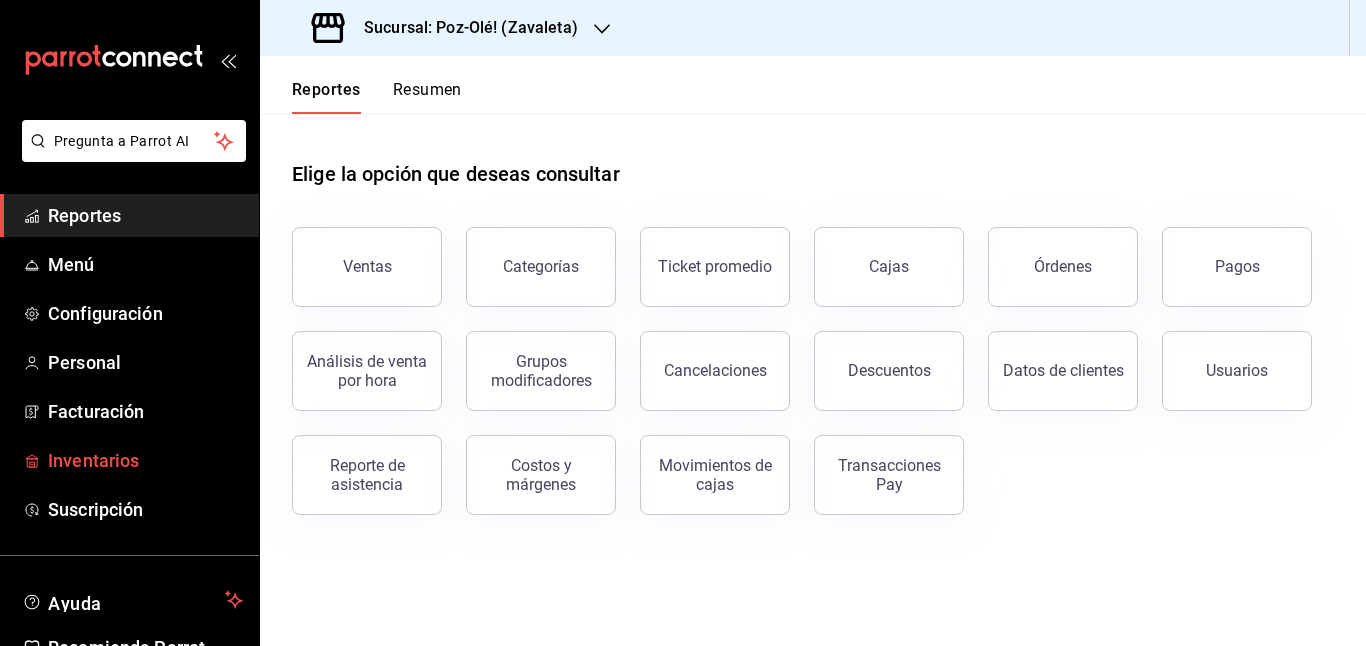 click on "Inventarios" at bounding box center [145, 460] 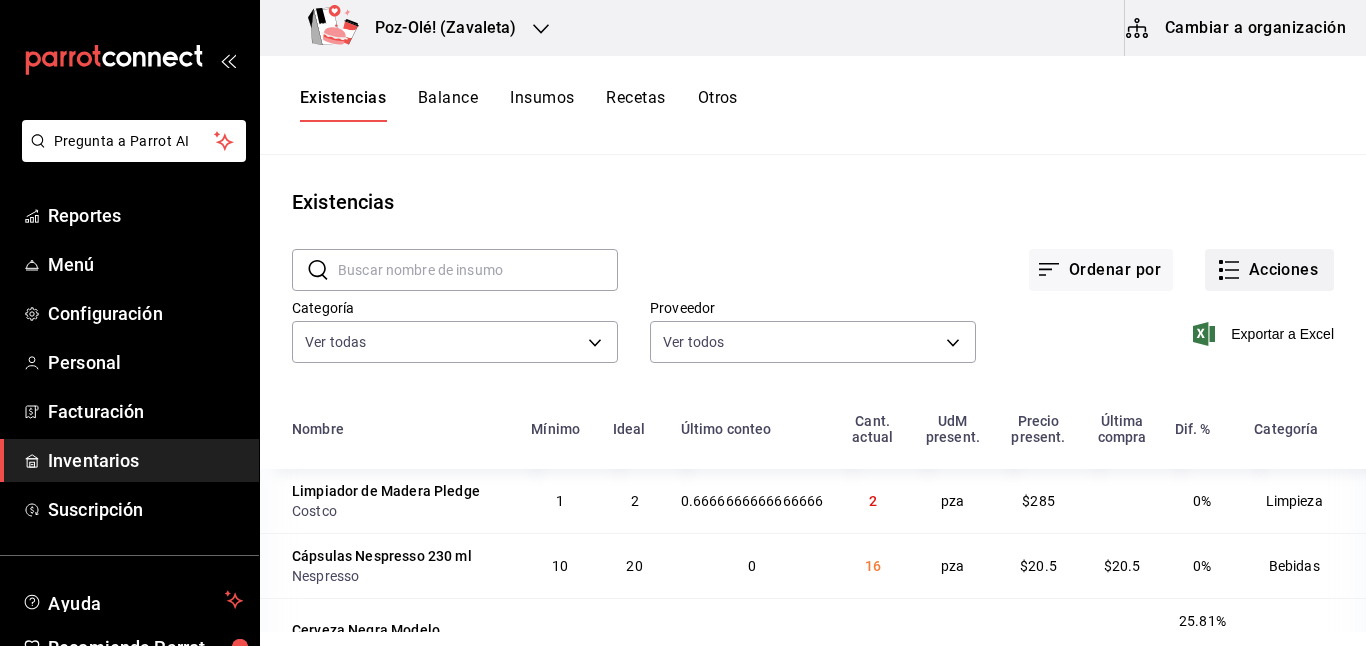 click on "Acciones" at bounding box center [1269, 270] 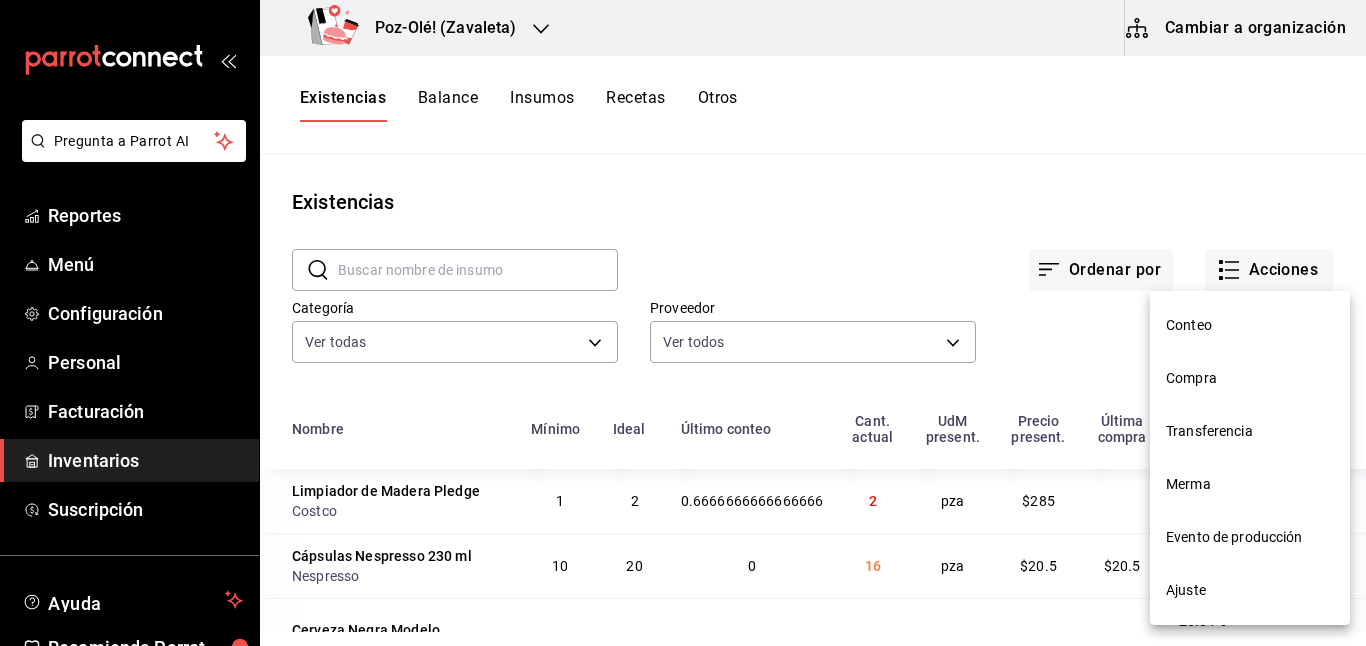 click on "Compra" at bounding box center (1250, 378) 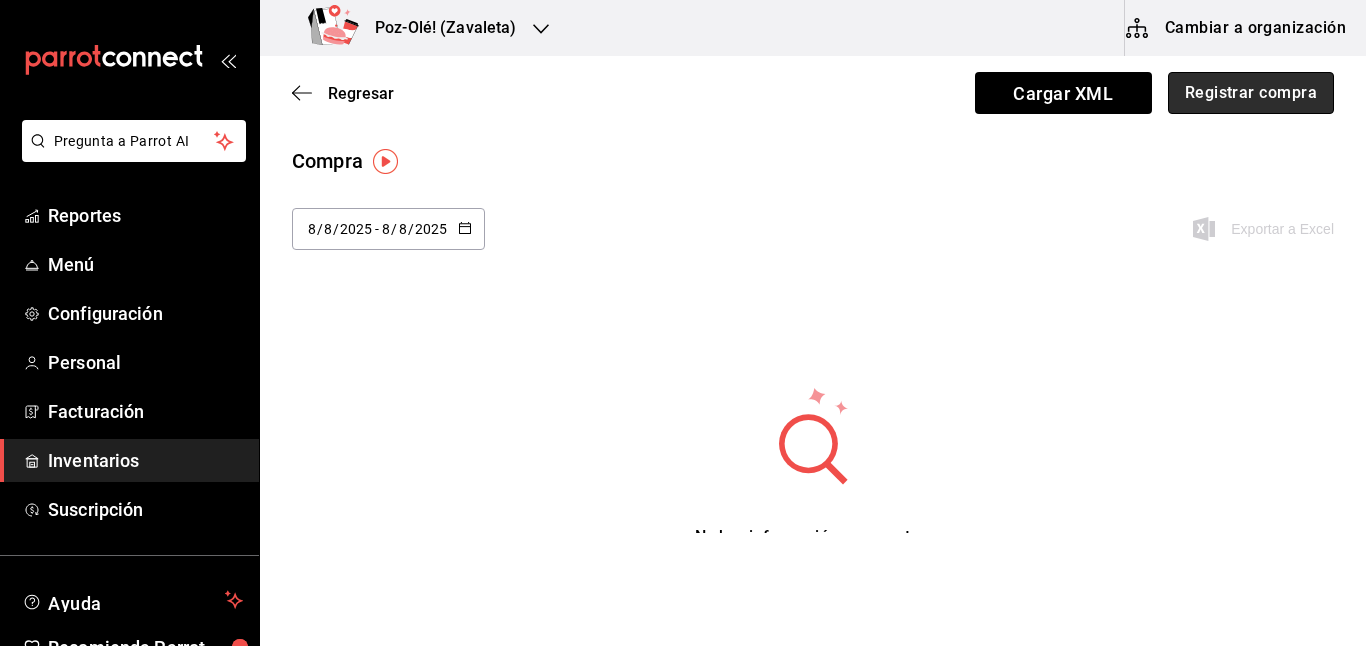 click on "Registrar compra" at bounding box center [1251, 93] 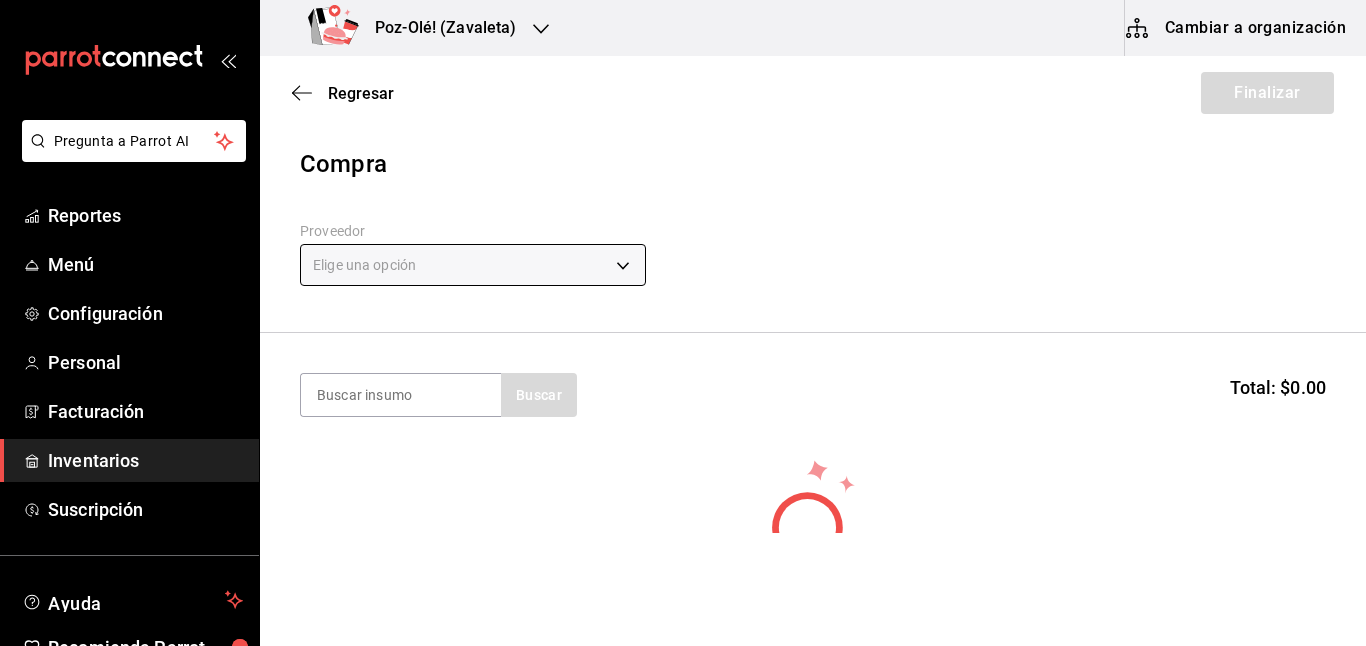 click on "Pregunta a Parrot AI Reportes   Menú   Configuración   Personal   Facturación   Inventarios   Suscripción   Ayuda Recomienda Parrot   [FIRST] [LAST]   Sugerir nueva función   Editar Eliminar Visitar centro de ayuda ([PHONE]) soporte@parrotsoftware.io Visitar centro de ayuda ([PHONE])" at bounding box center (683, 266) 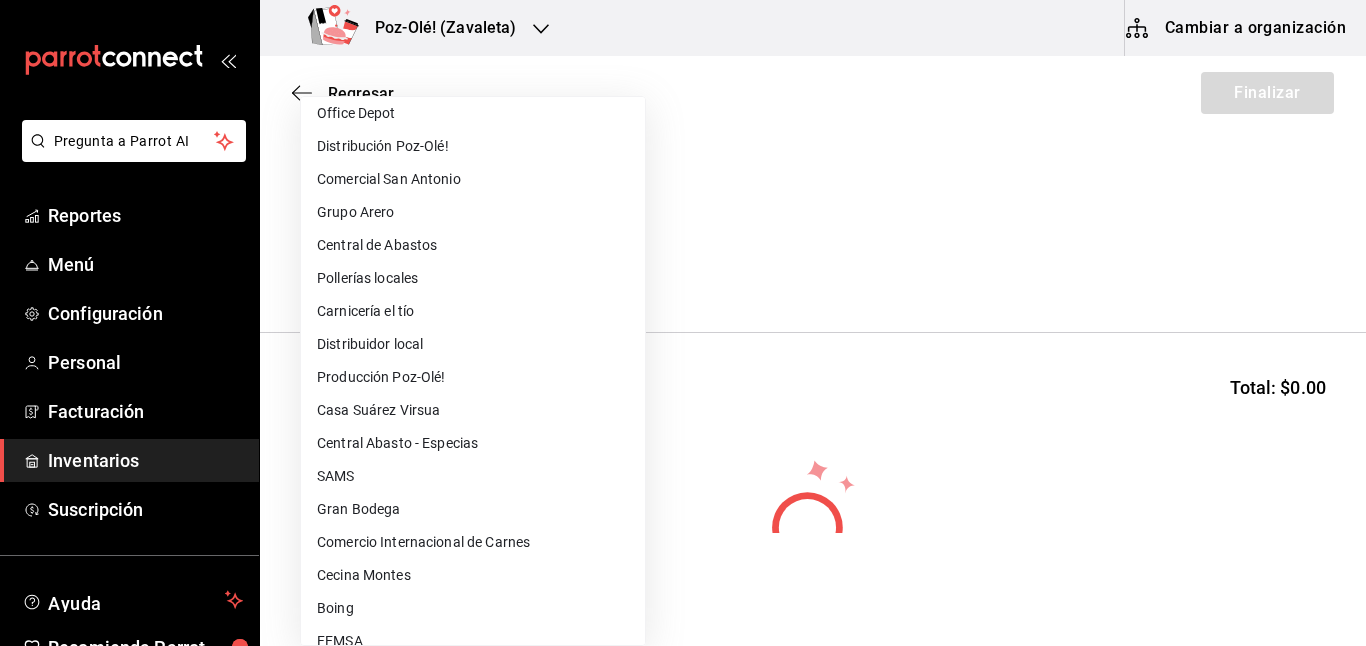 scroll, scrollTop: 524, scrollLeft: 0, axis: vertical 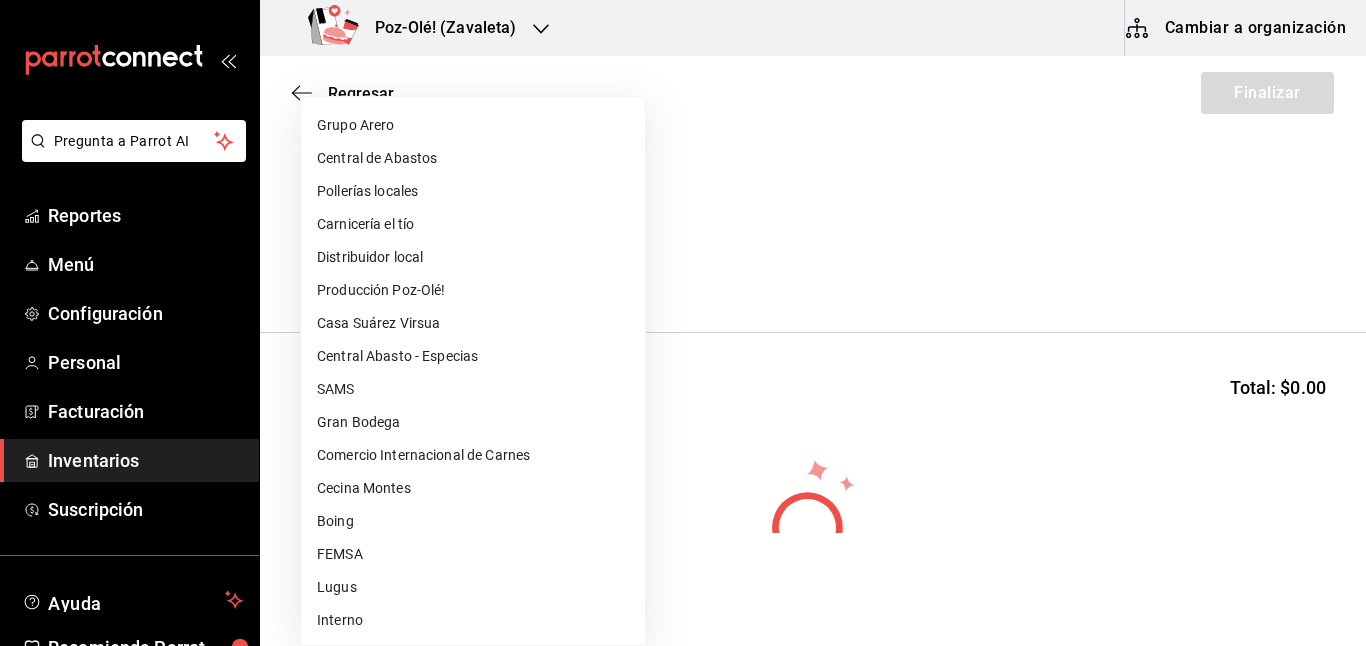 click on "FEMSA" at bounding box center [473, 554] 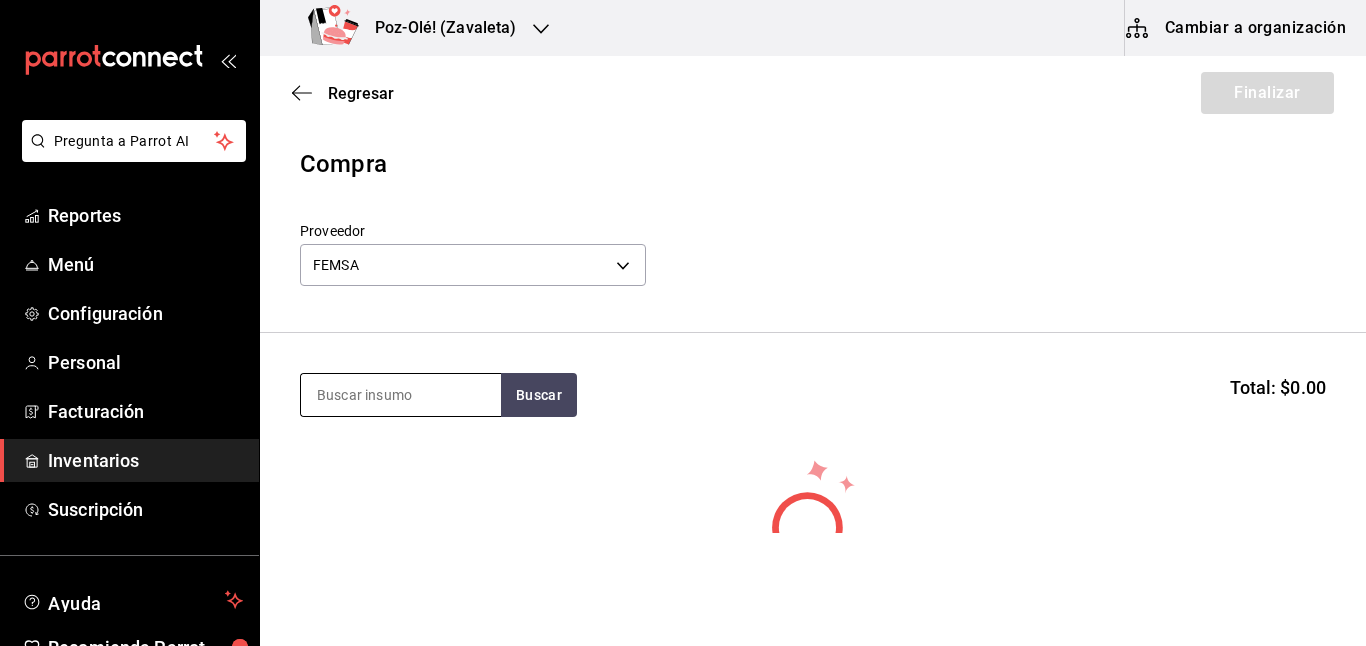 click at bounding box center (401, 395) 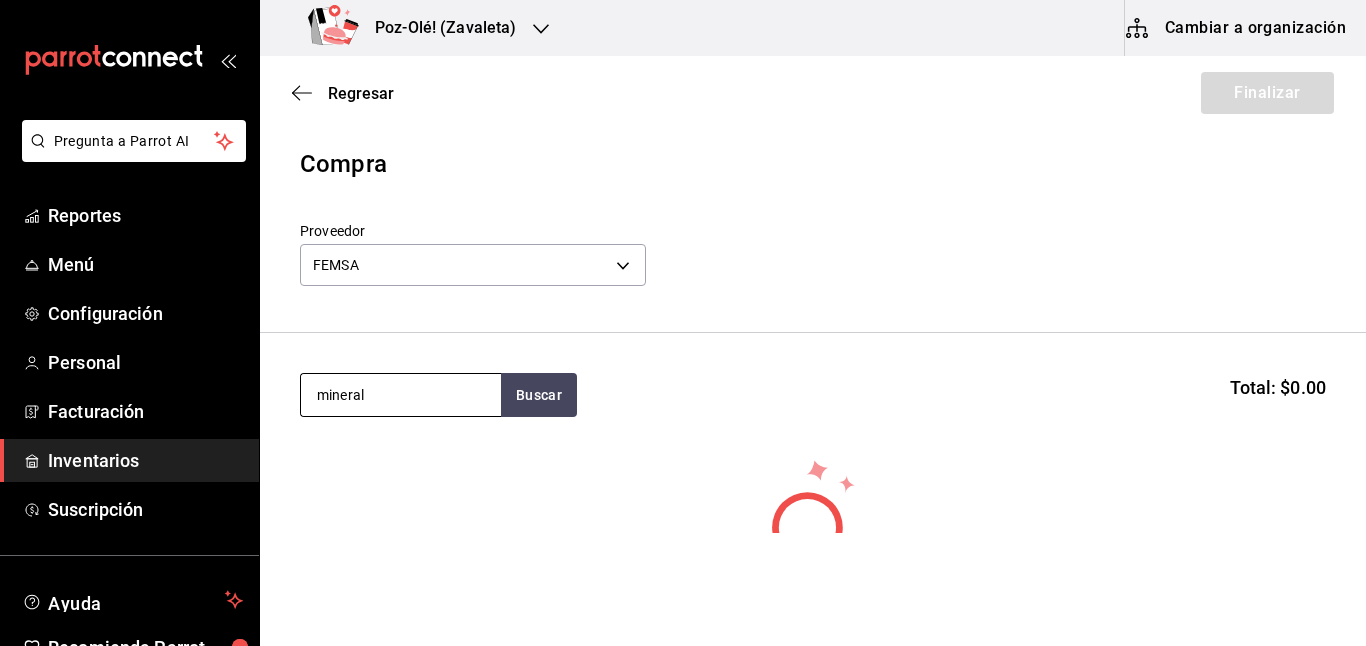 type on "mineral" 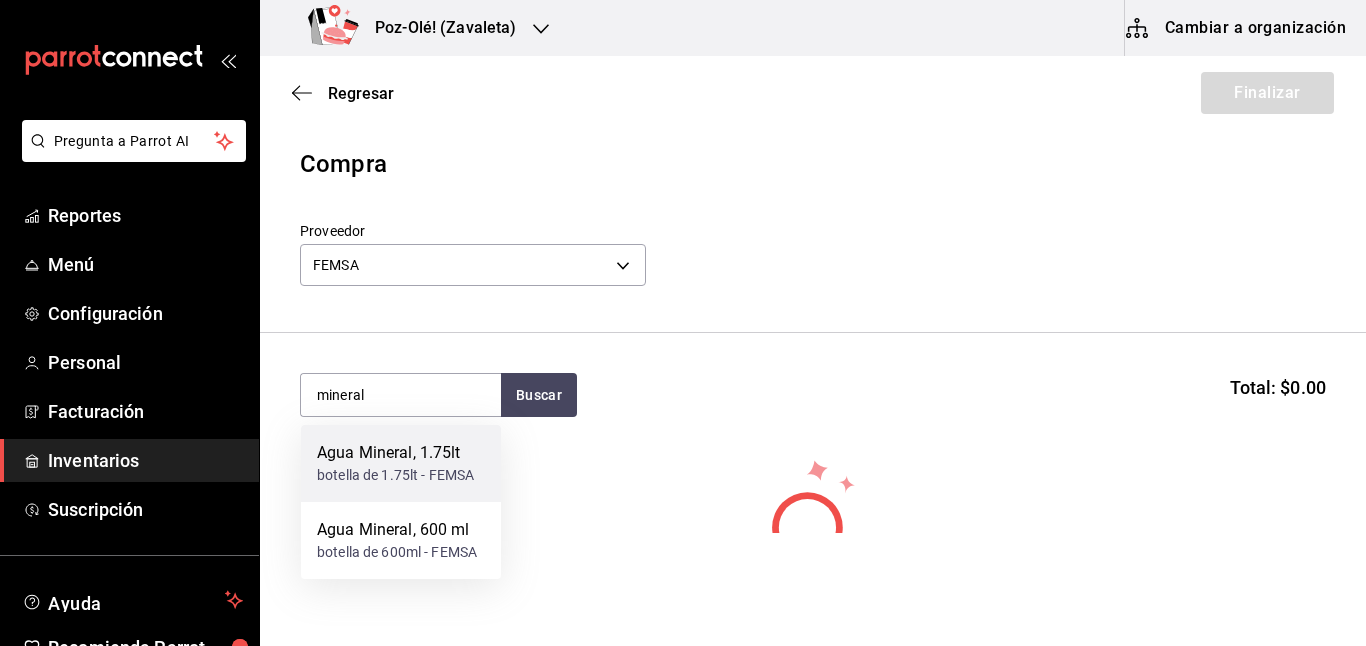 click on "botella de 1.75lt - FEMSA" at bounding box center [395, 475] 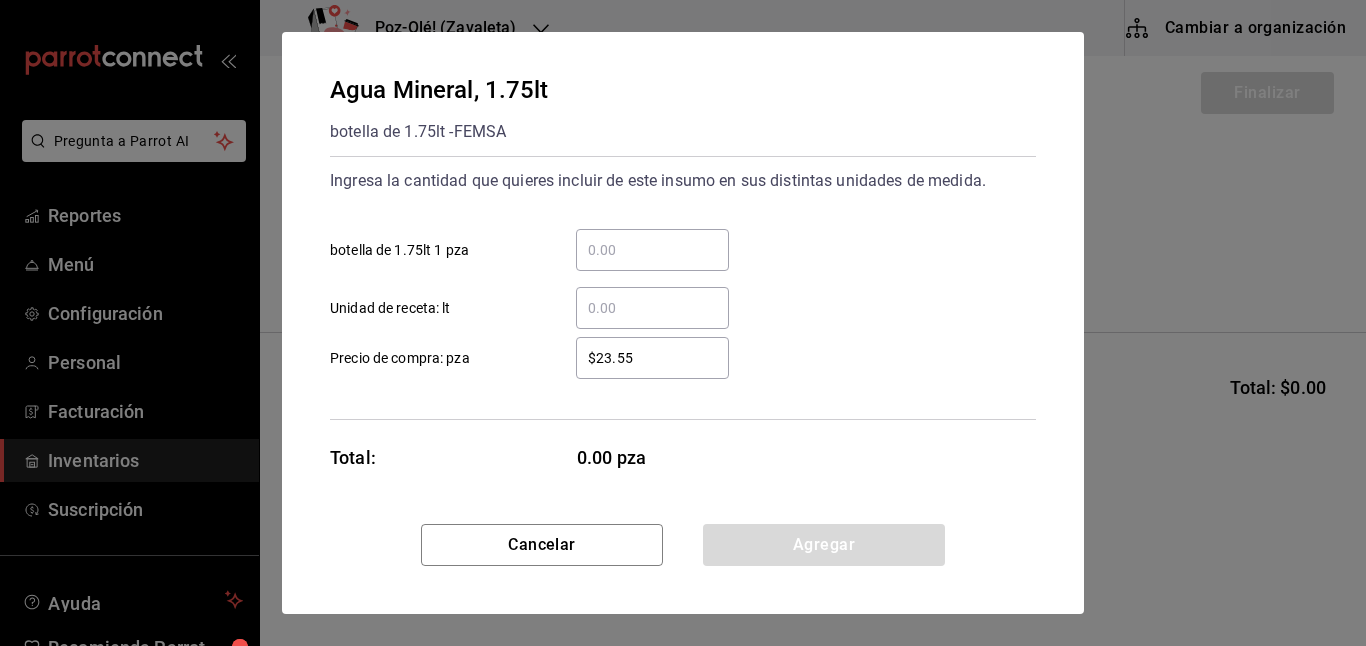click on "​" at bounding box center (652, 250) 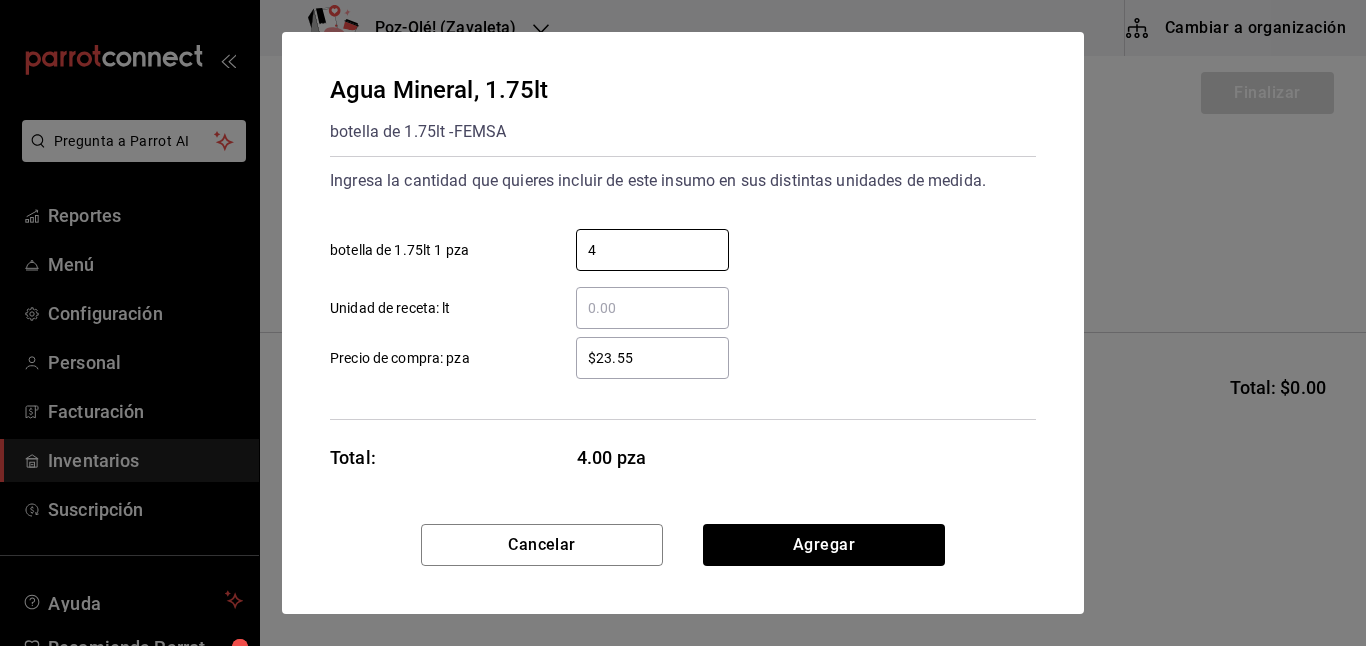 type on "4" 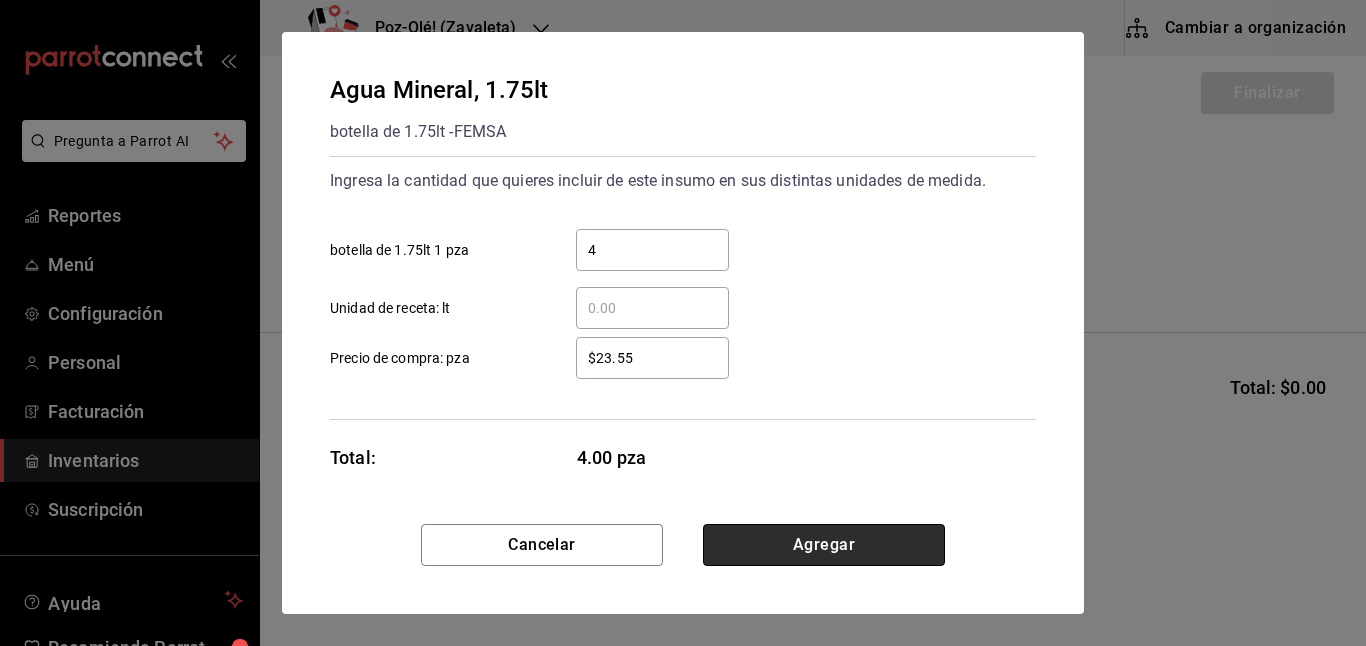 click on "Agregar" at bounding box center (824, 545) 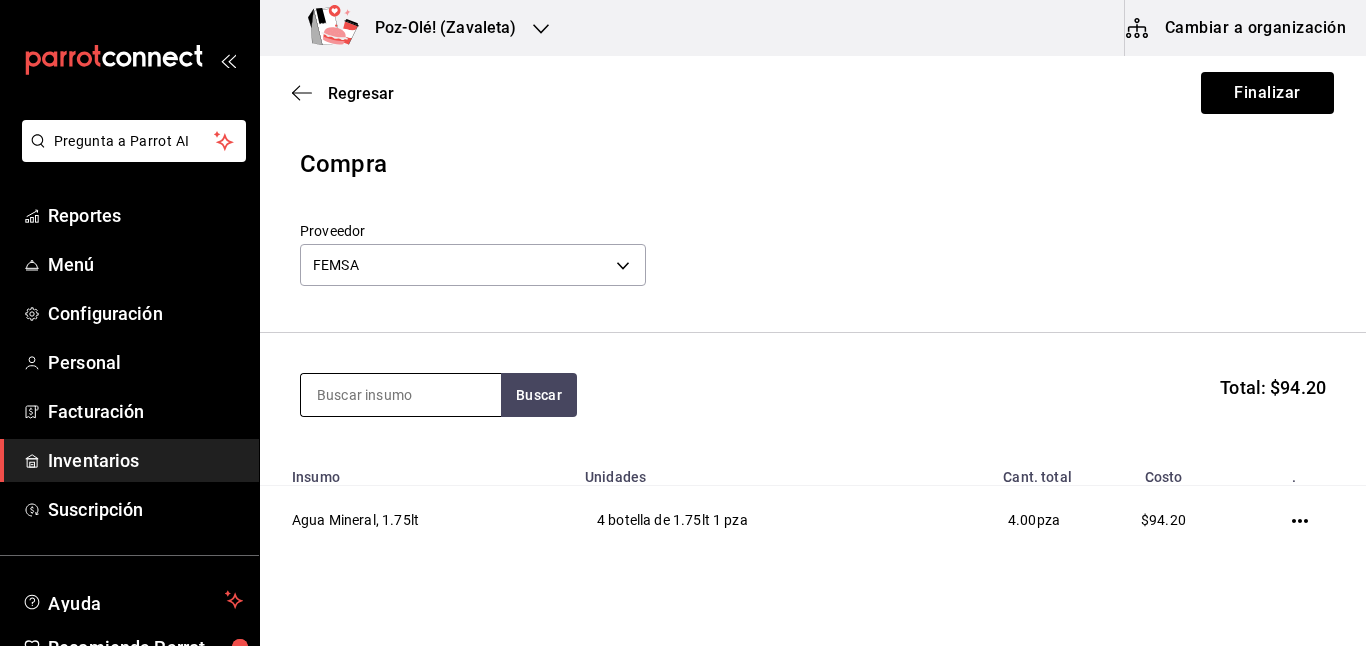 click at bounding box center [401, 395] 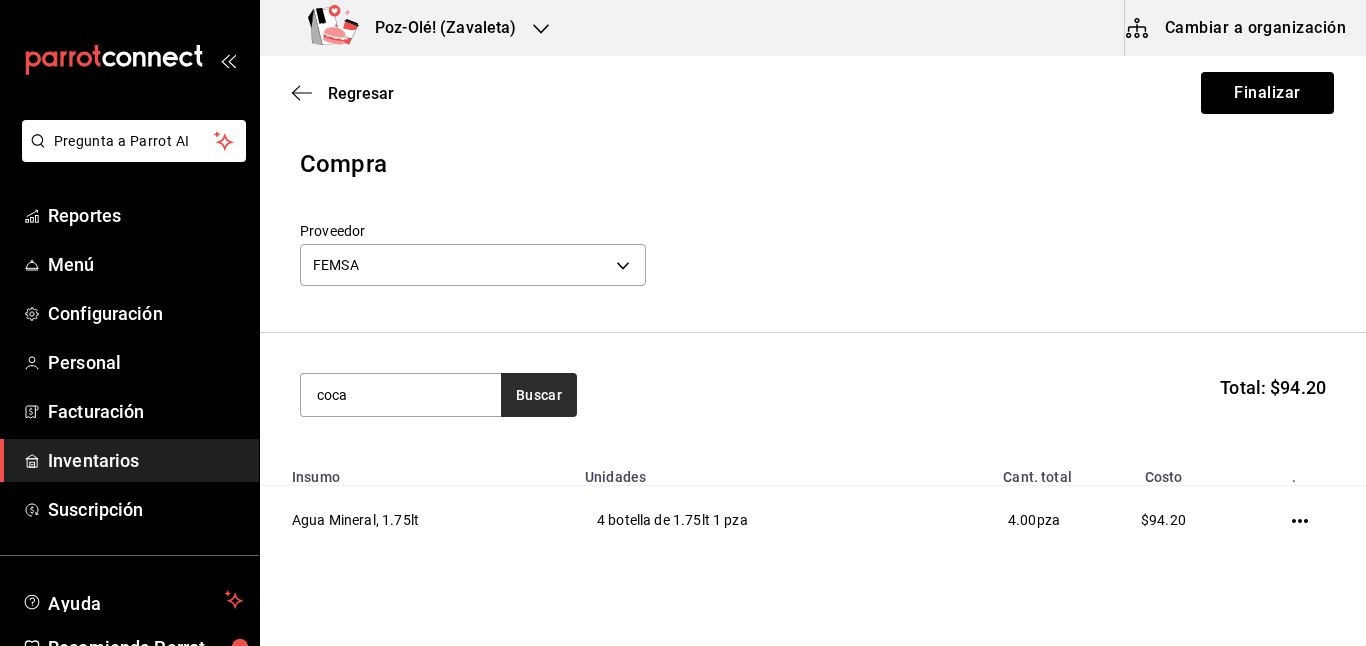 type on "coca" 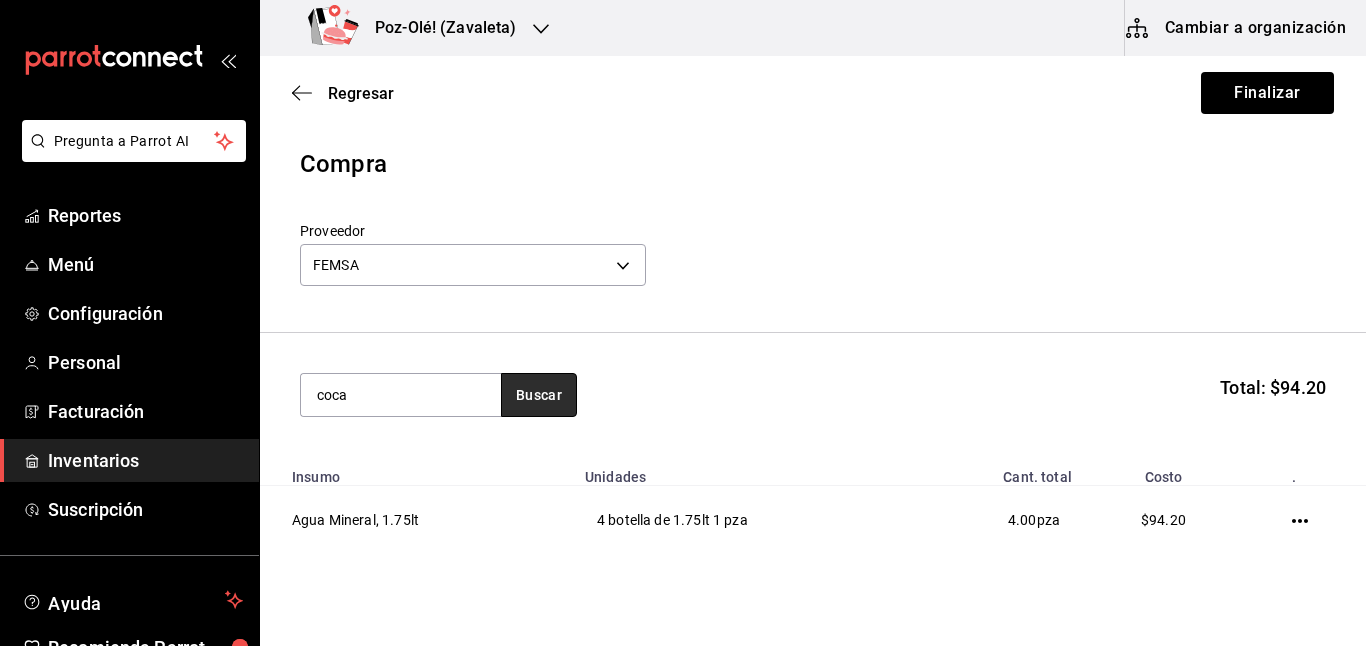 click on "Buscar" at bounding box center (539, 395) 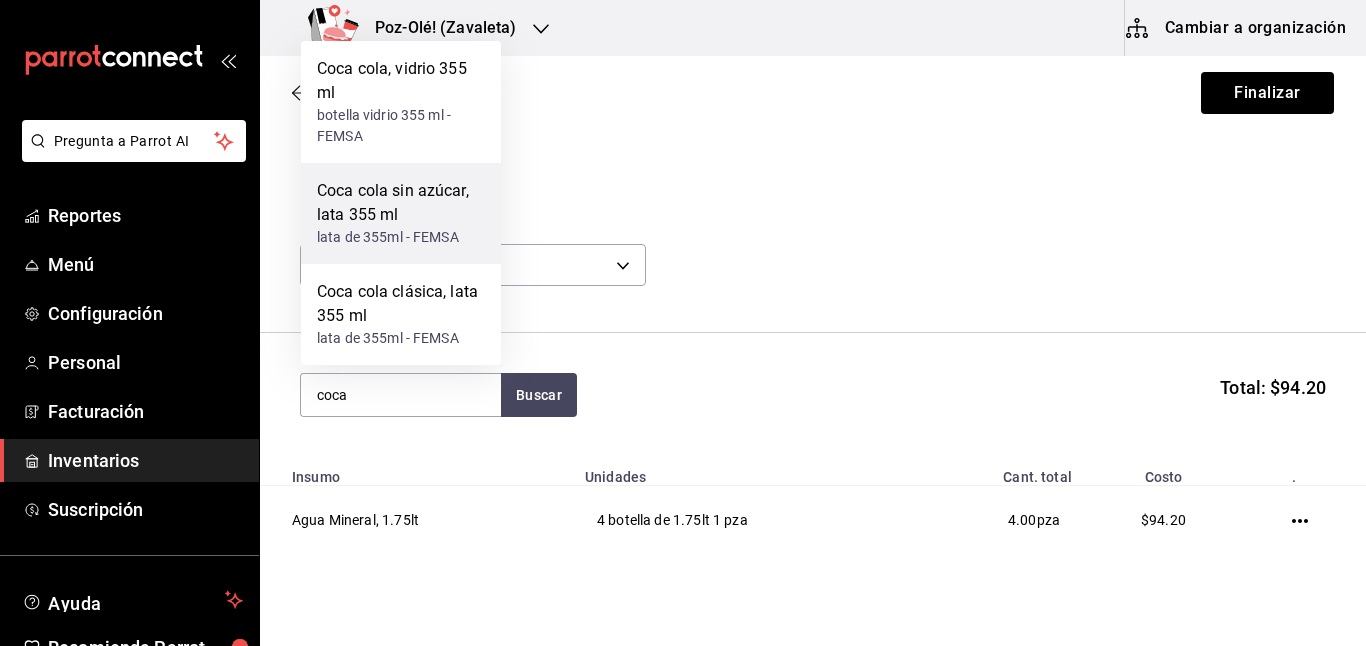 click on "Coca cola sin azúcar, lata 355 ml" at bounding box center [401, 203] 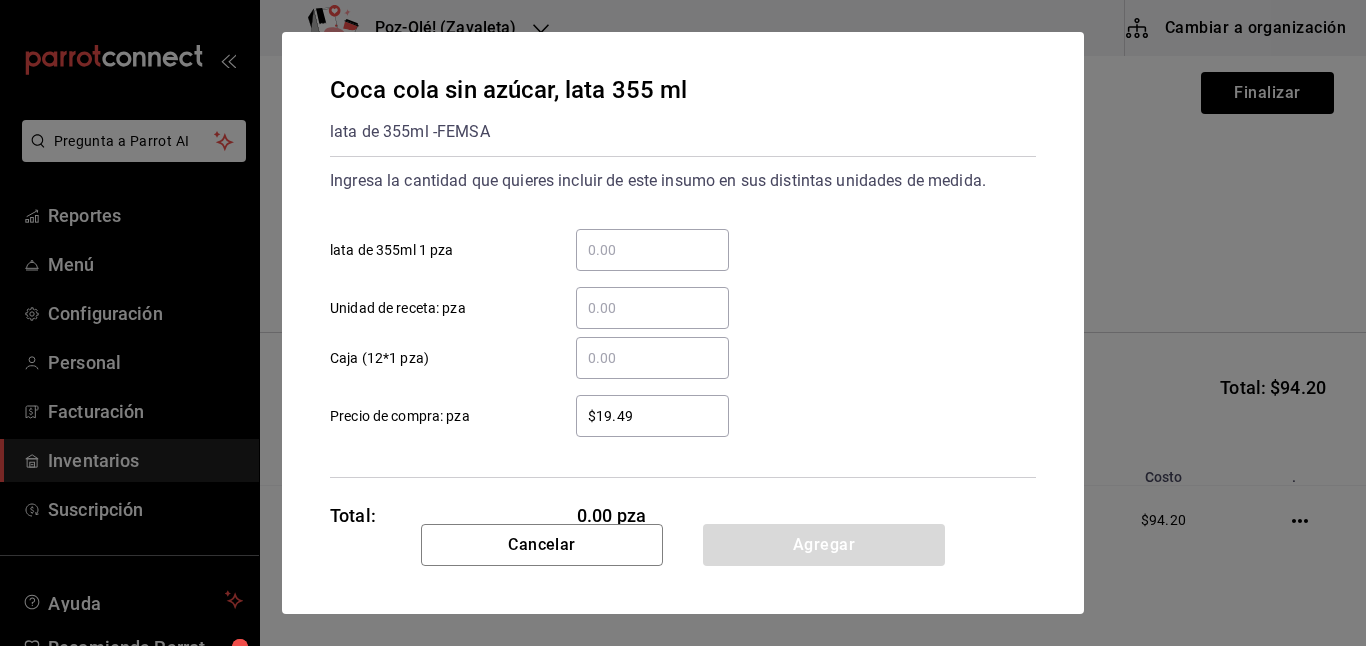 click on "​ Caja (12*1 pza)" at bounding box center (652, 358) 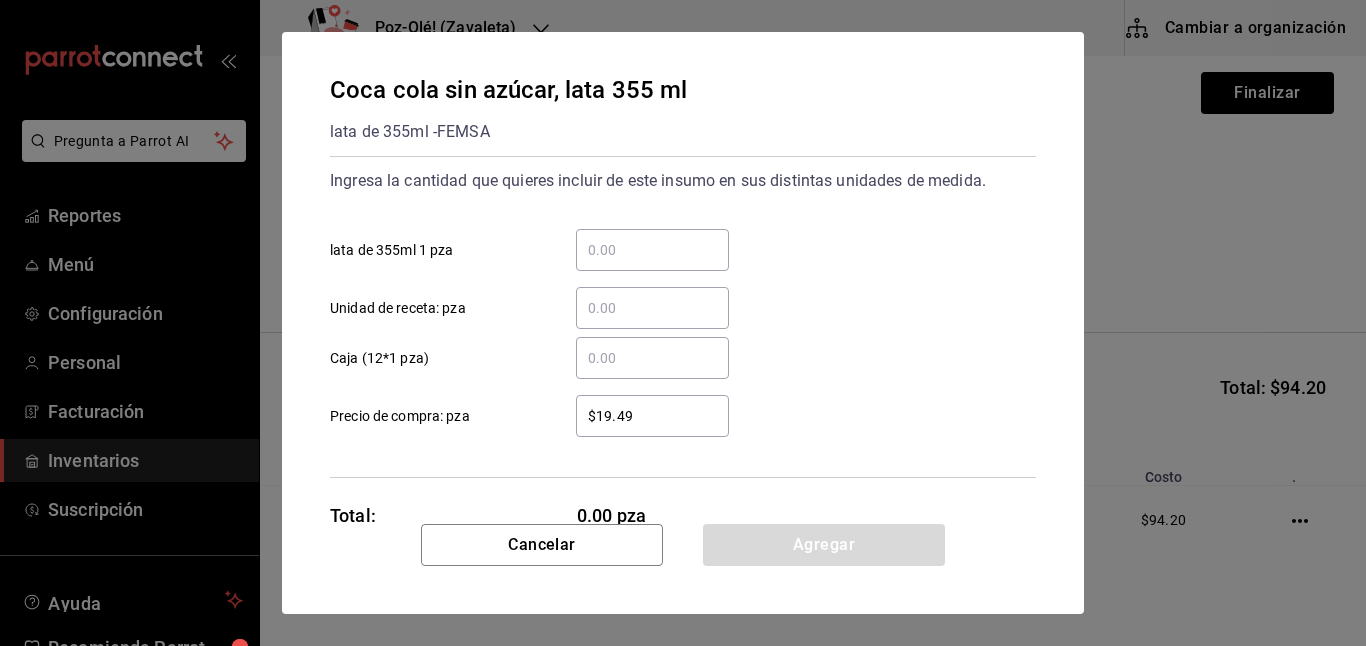 type on "1" 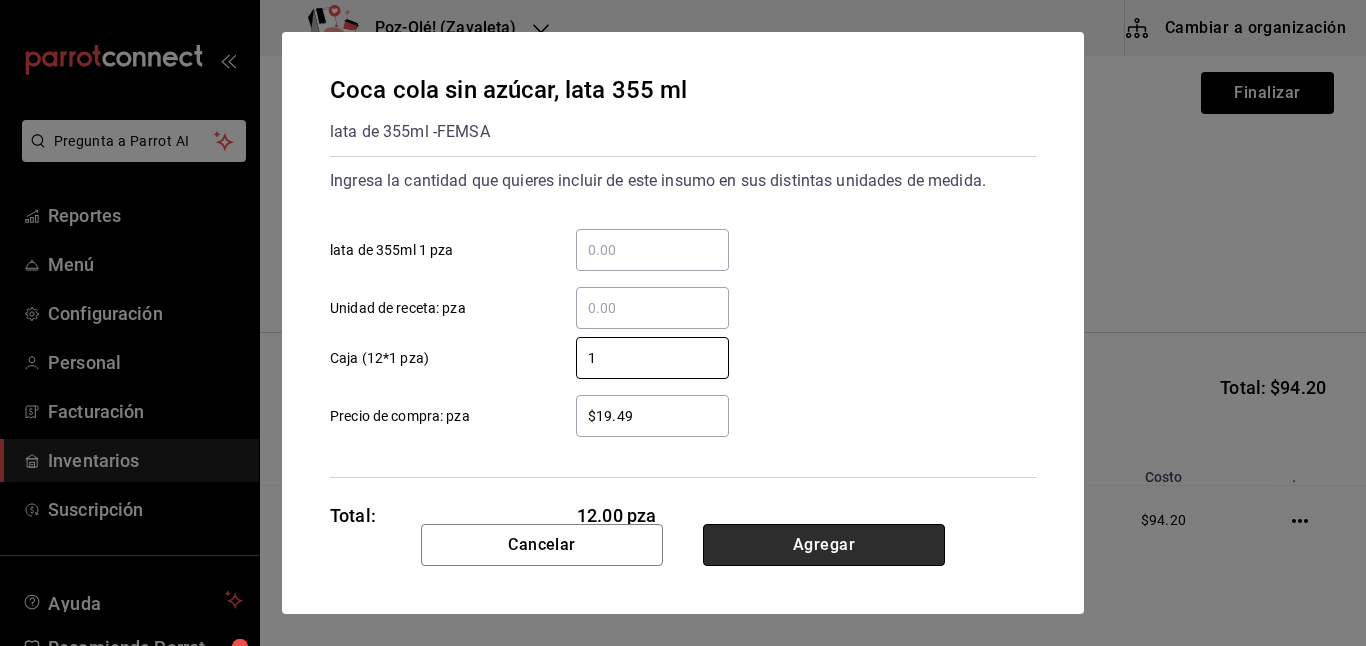 click on "Agregar" at bounding box center [824, 545] 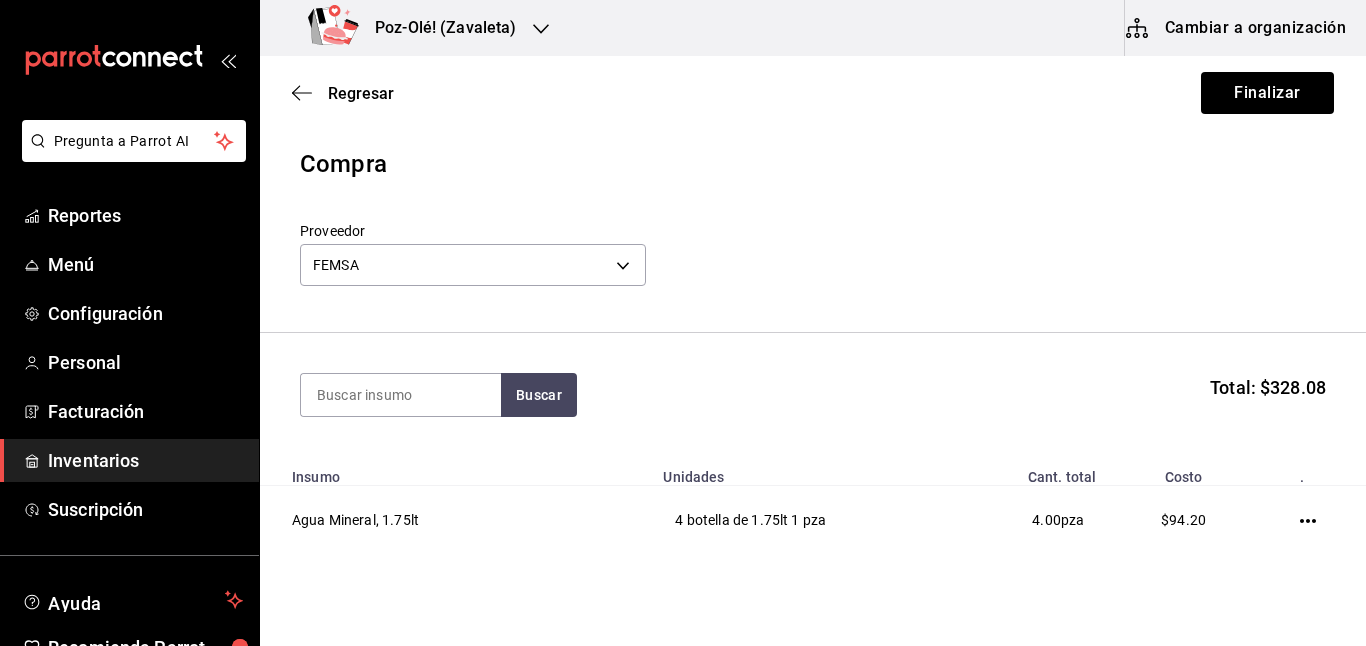 scroll, scrollTop: 154, scrollLeft: 0, axis: vertical 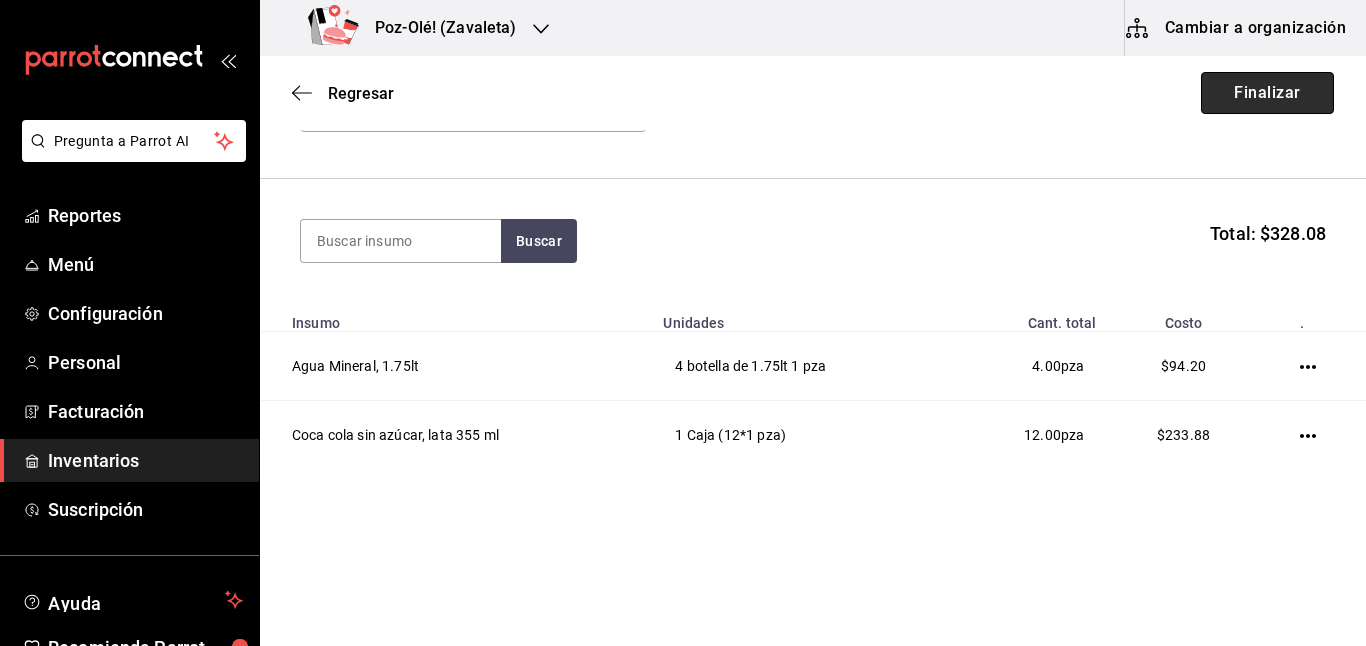 click on "Finalizar" at bounding box center [1267, 93] 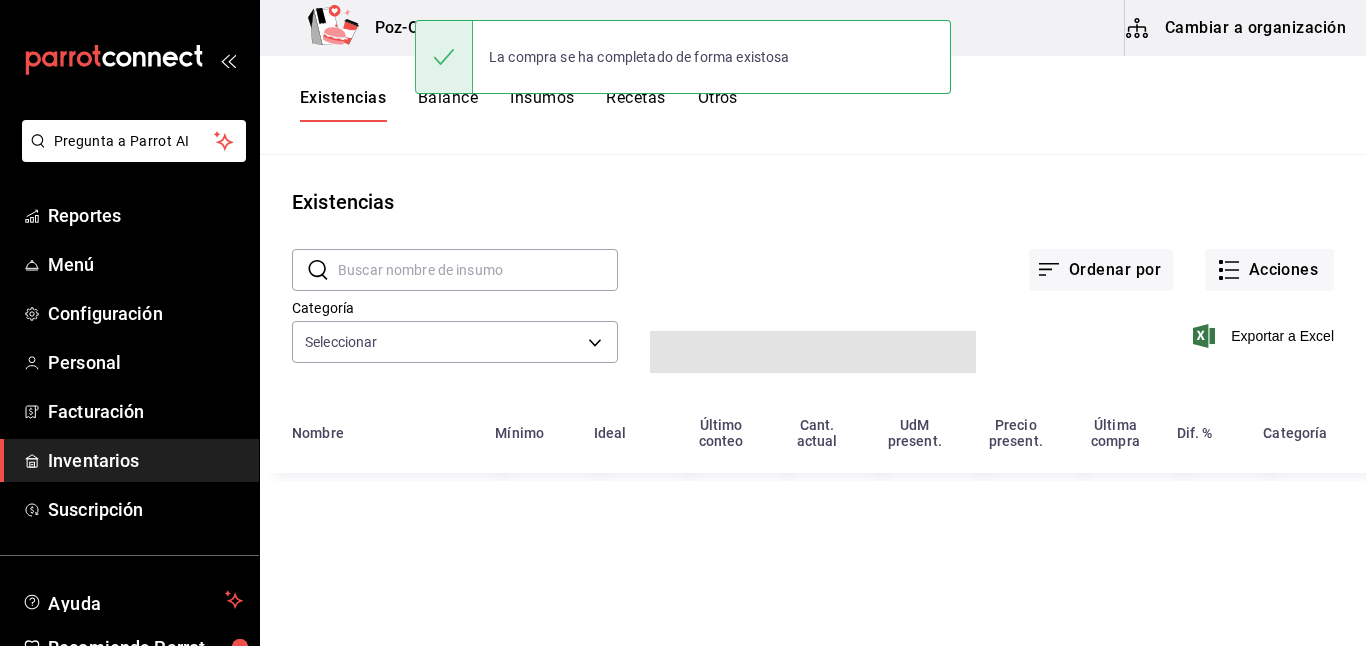 type on "[UUID],[UUID],[UUID],[UUID],[UUID],[UUID],[UUID],[UUID],[UUID],[UUID],[UUID]" 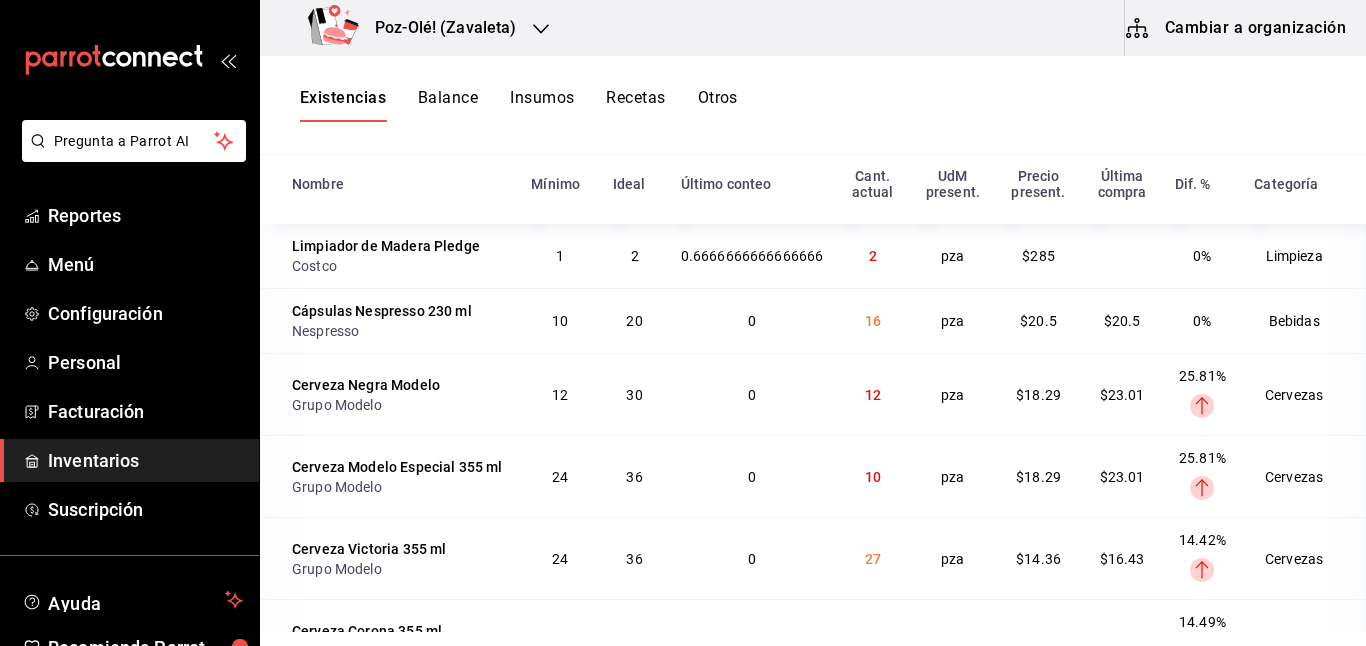scroll, scrollTop: 0, scrollLeft: 0, axis: both 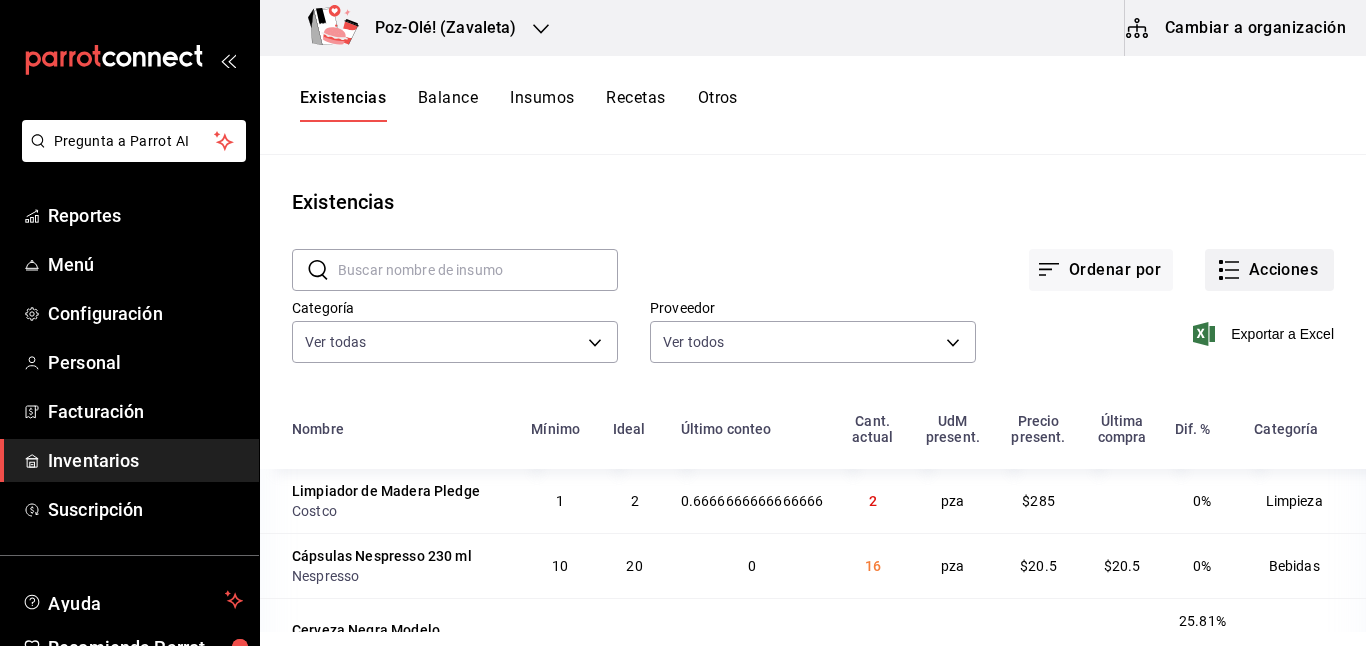click 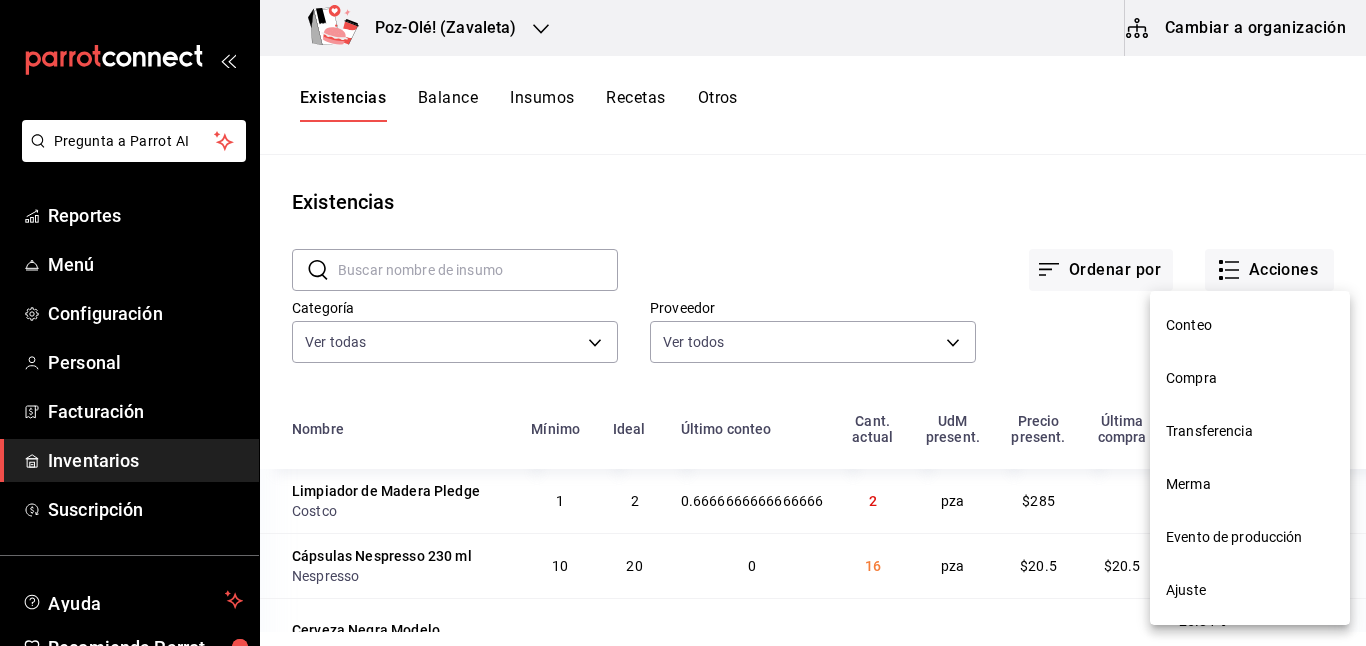 click on "Ajuste" at bounding box center [1250, 590] 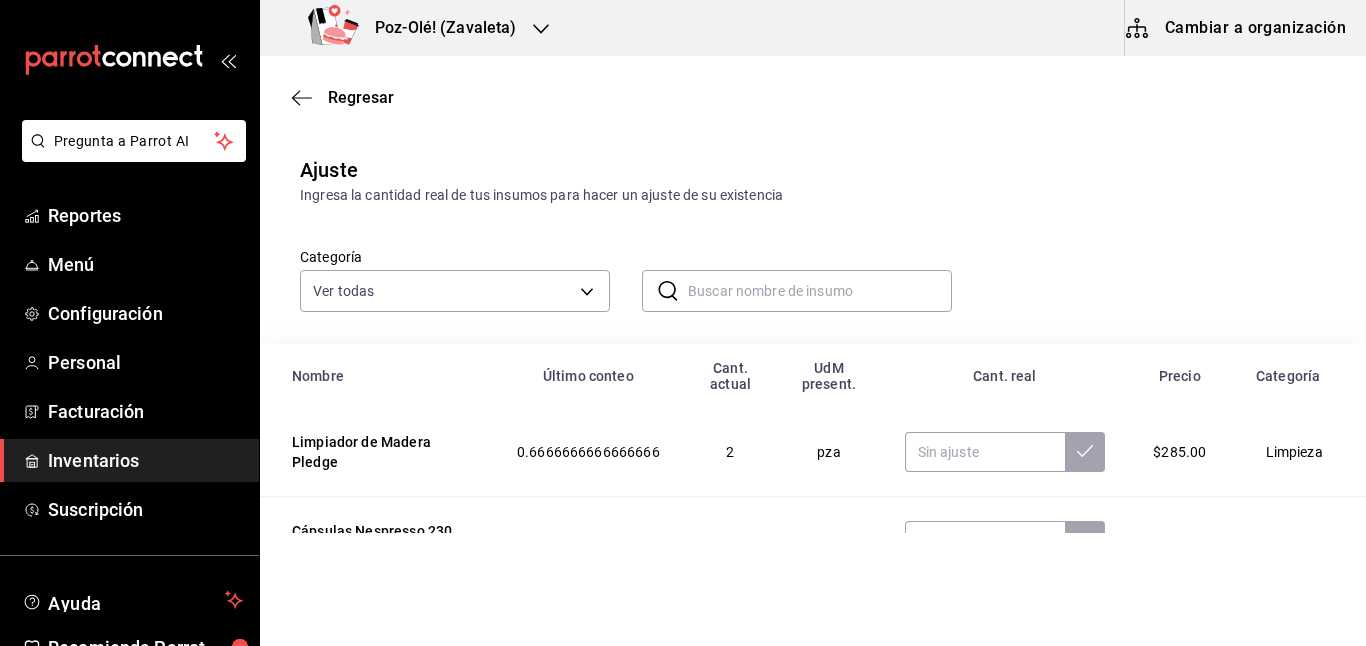 click on "Pregunta a Parrot AI Reportes   Menú   Configuración   Personal   Facturación   Inventarios   Suscripción   Ayuda Recomienda Parrot   [FIRST] [LAST]   Sugerir nueva función   Poz-Olé! (Zavaleta) Cambiar a organización Regresar Ajuste Ingresa la cantidad real de tus insumos para hacer un ajuste de su existencia Categoría Ver todas [UUID],[UUID],[UUID],[UUID],[UUID],[UUID],[UUID],[UUID],[UUID],[UUID],[UUID] ​ ​ Nombre Último conteo Cant. actual UdM present. Cant. real Precio Categoría Limpiador de Madera Pledge 0.6666666666666666 2 pza $285.00 Limpieza Cápsulas Nespresso 230 ml 0 16 pza $20.50 Bebidas Cerveza Negra Modelo 0 12 pza $18.29 Cervezas 0 10 pza $18.29 0 27" at bounding box center (683, 266) 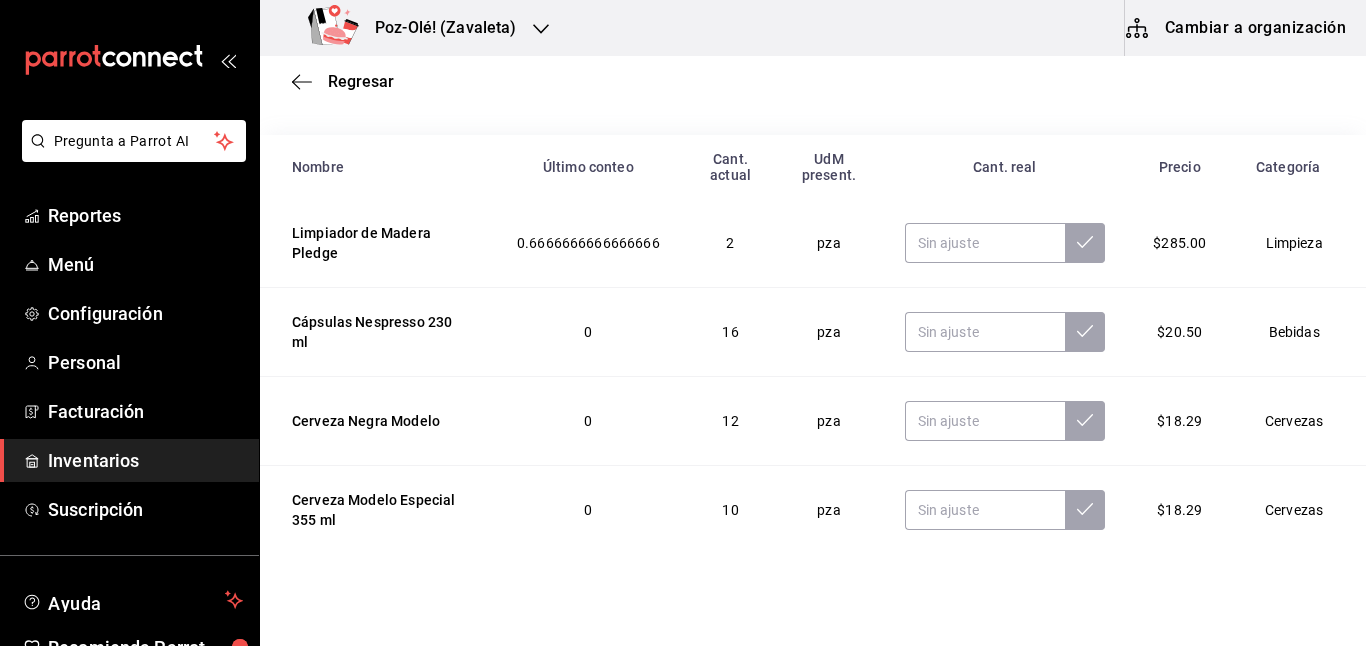 scroll, scrollTop: 269, scrollLeft: 0, axis: vertical 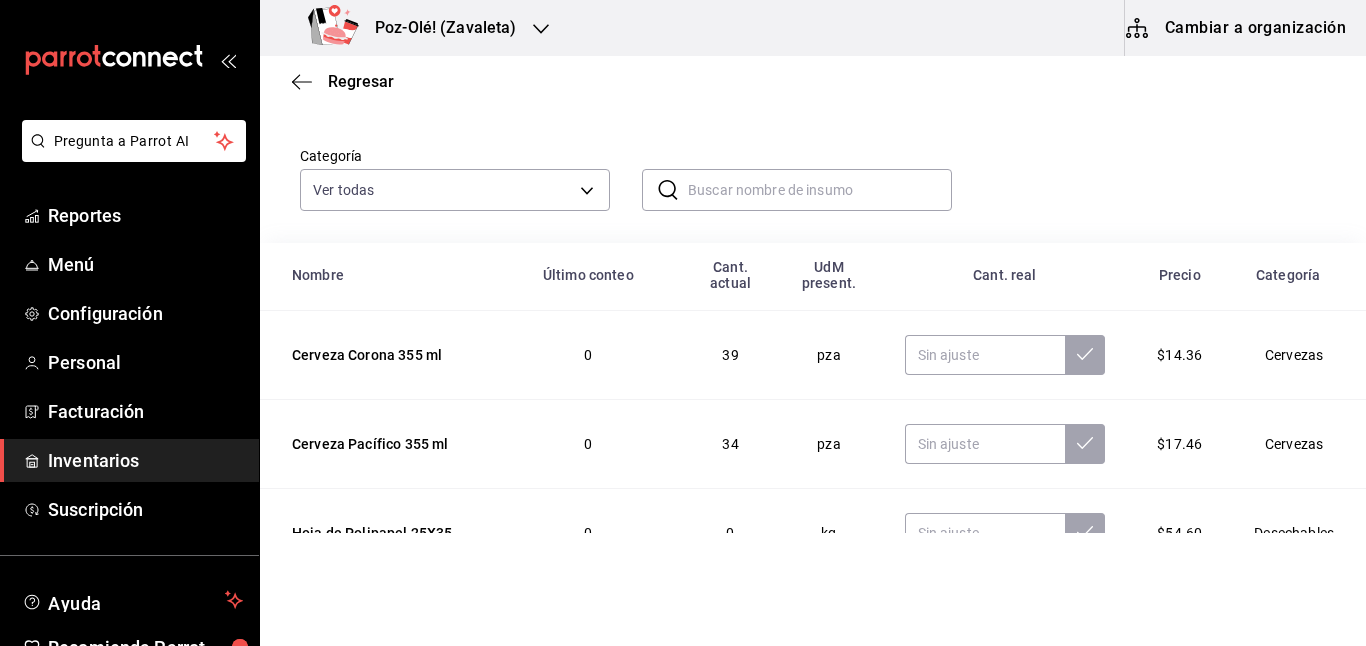 click at bounding box center [820, 190] 